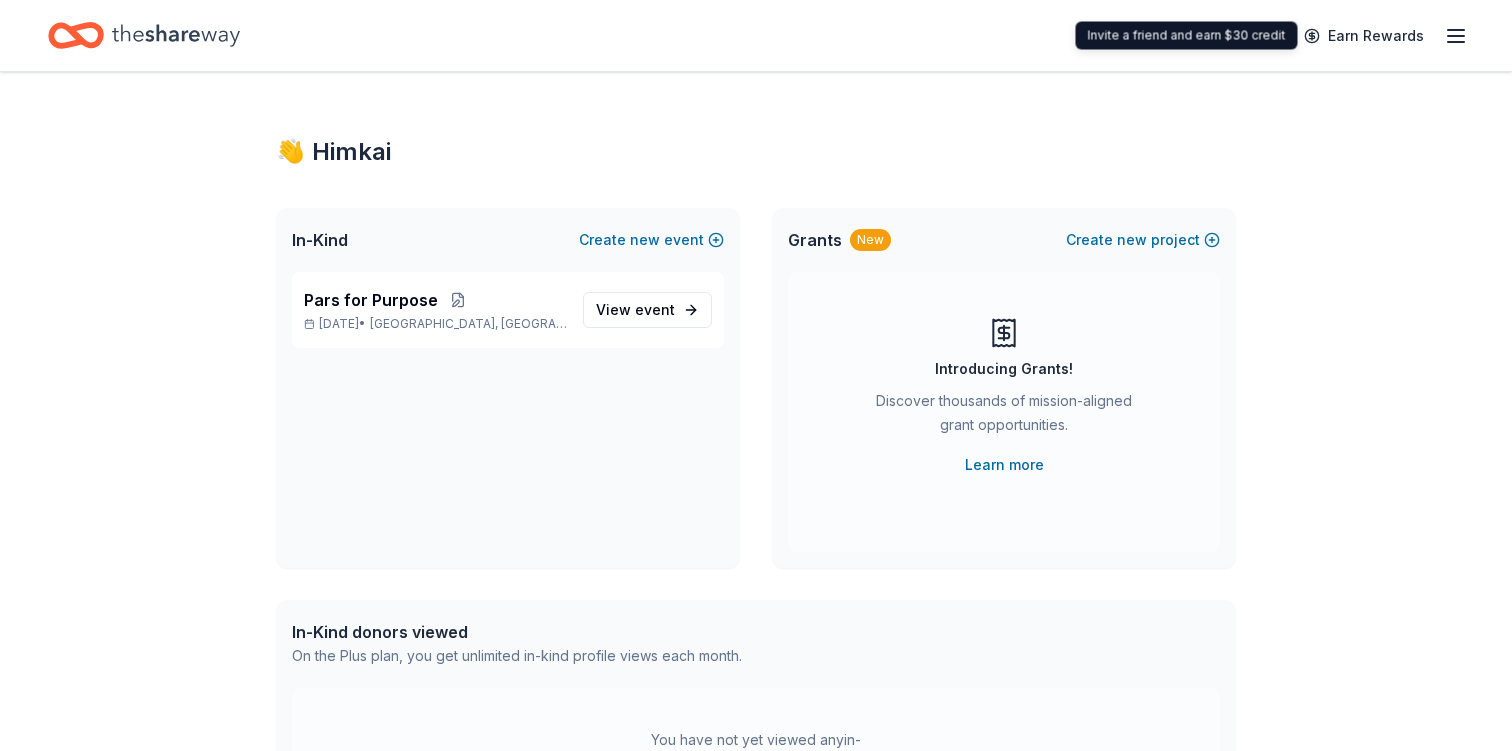 scroll, scrollTop: 0, scrollLeft: 0, axis: both 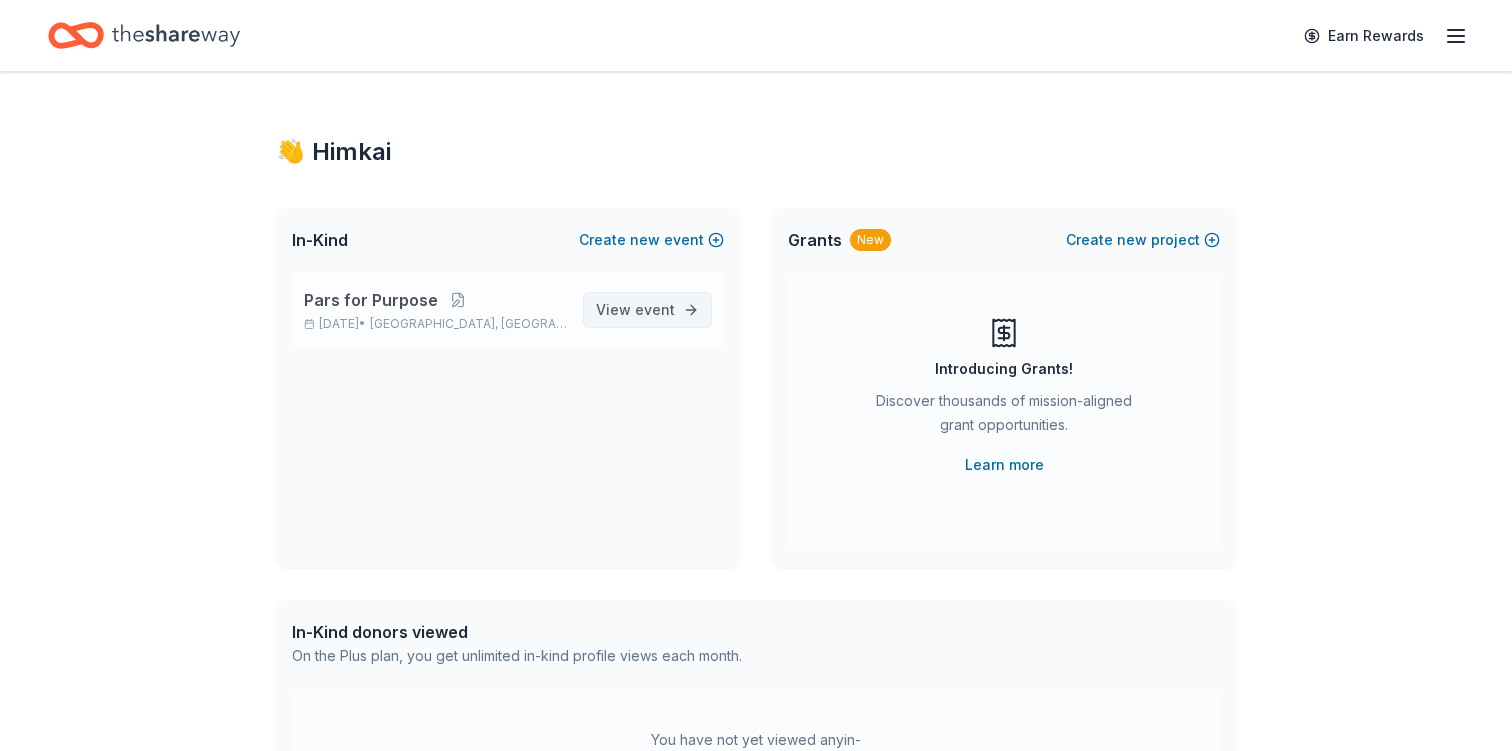 click on "event" at bounding box center [655, 309] 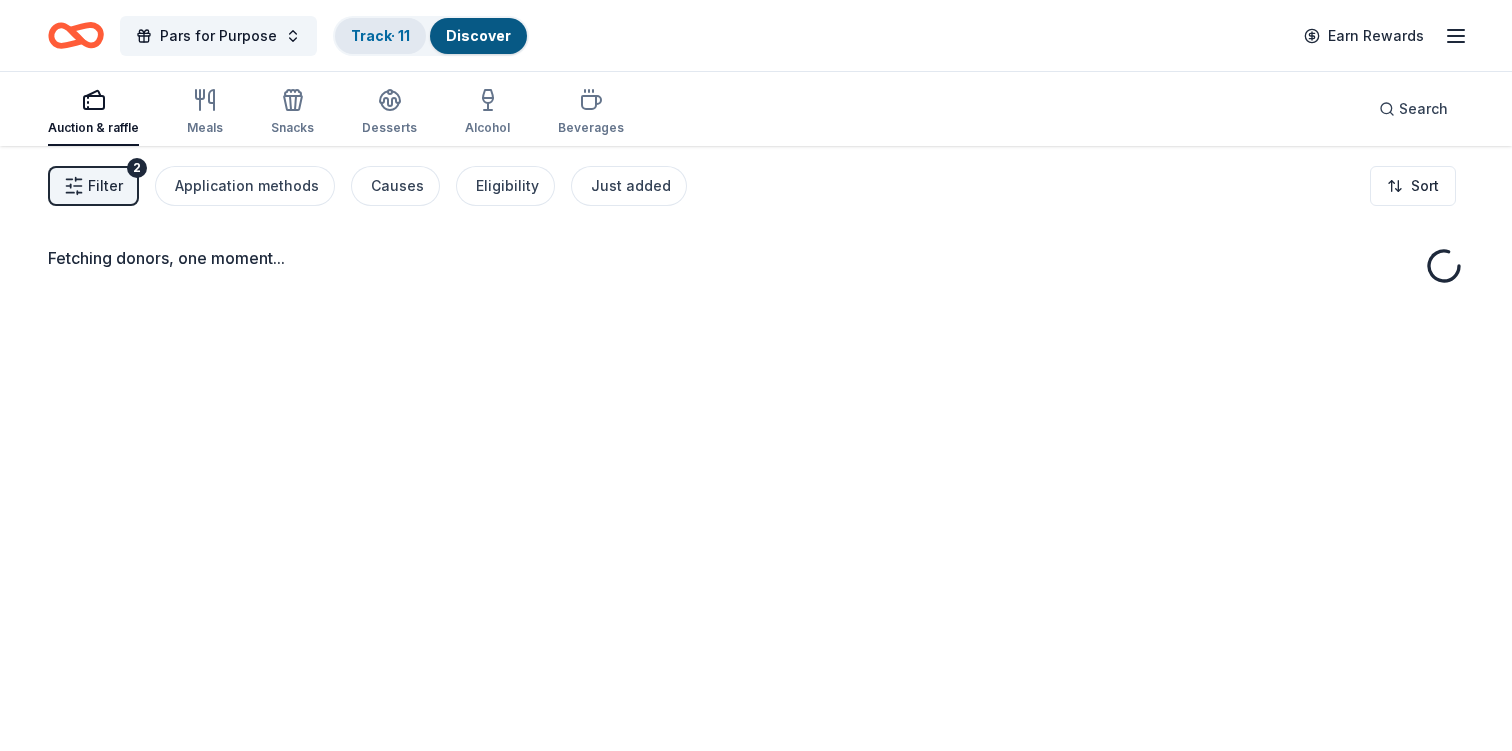click on "Track  · 11" at bounding box center (380, 35) 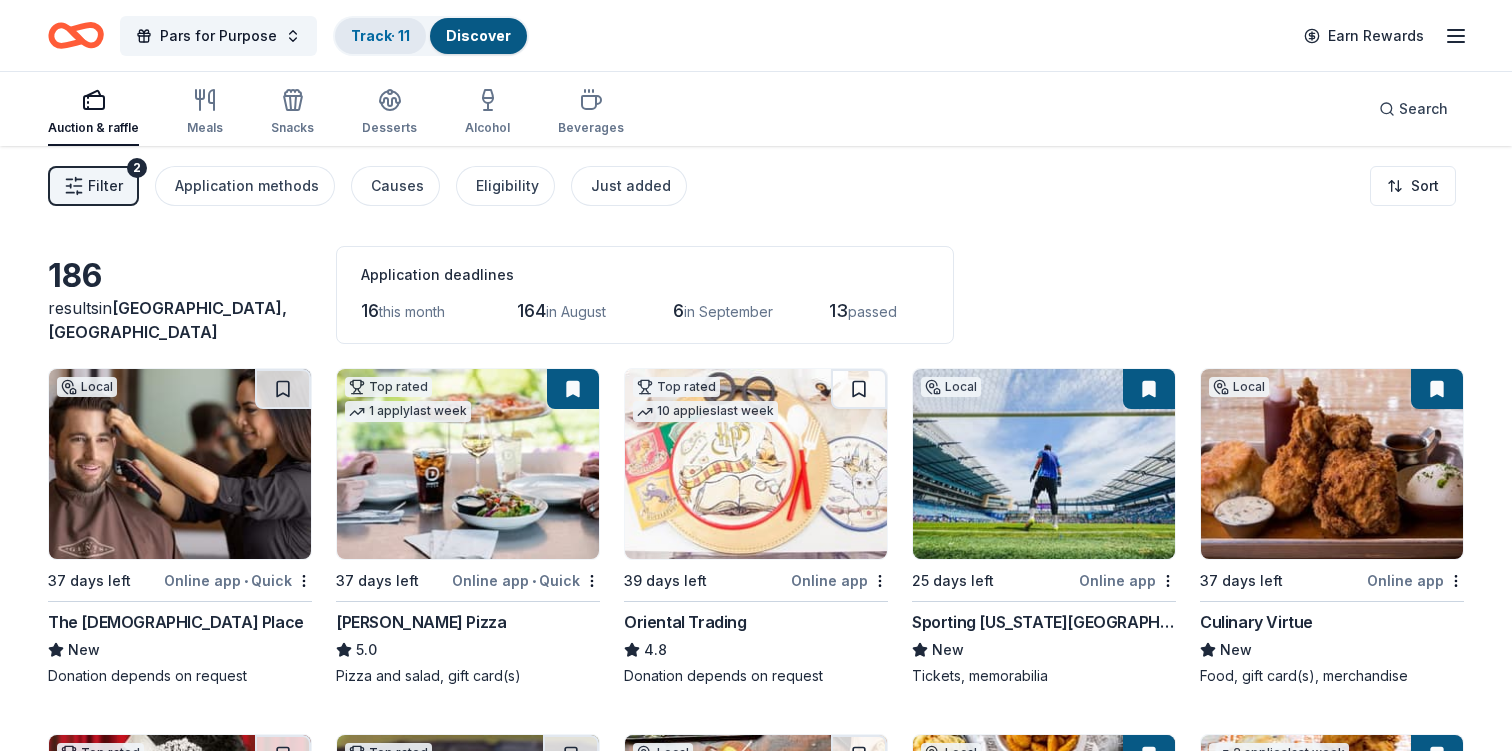 scroll, scrollTop: 1, scrollLeft: 0, axis: vertical 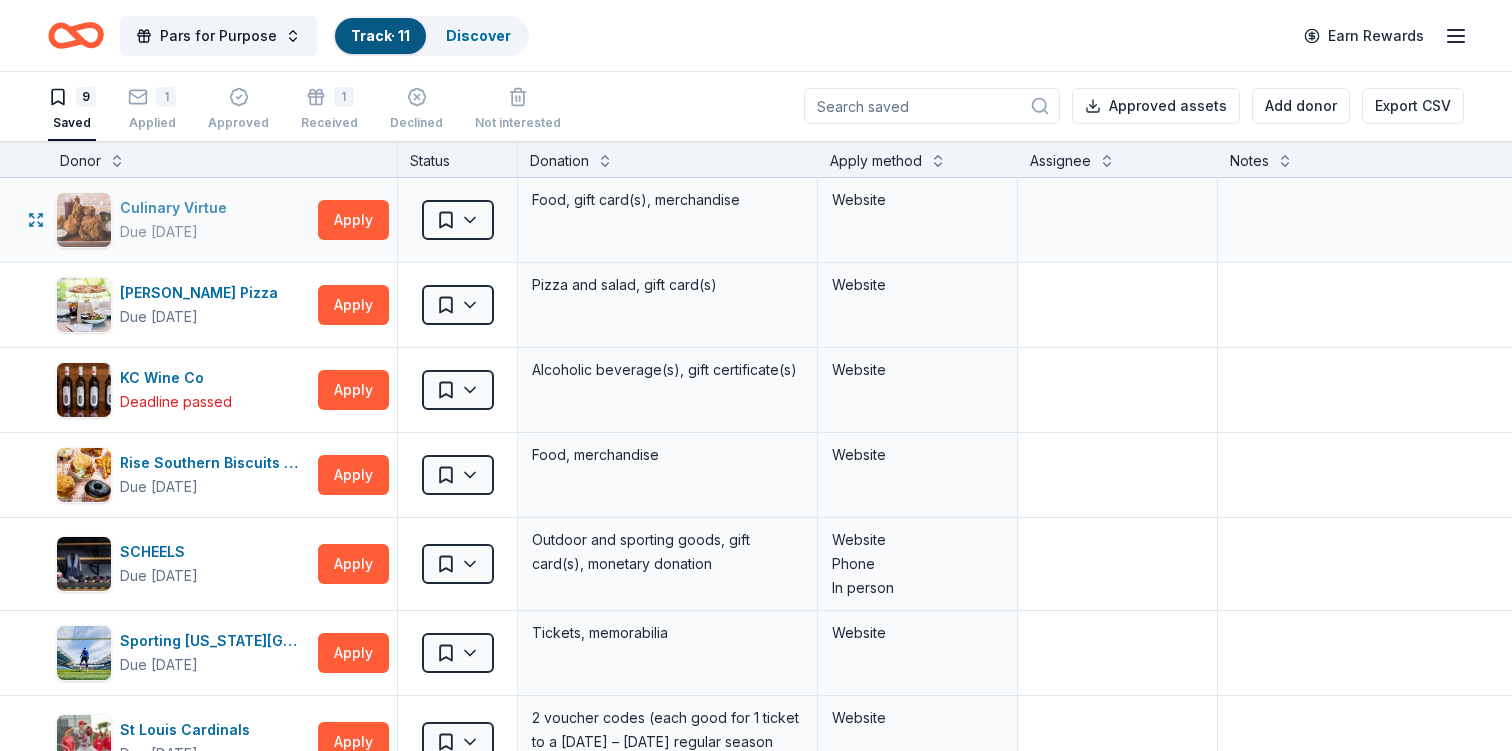 click on "Culinary Virtue Due in 37 days" at bounding box center [183, 220] 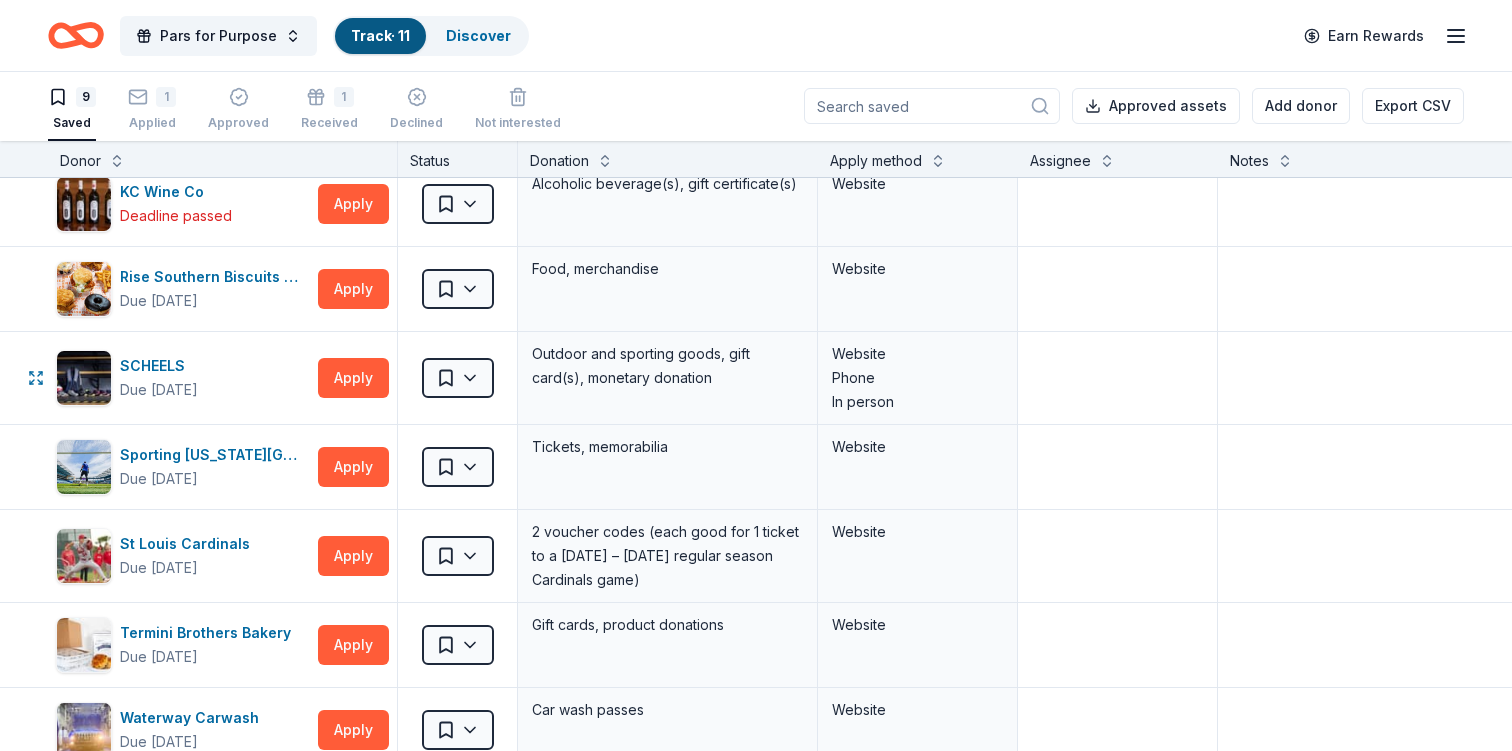 scroll, scrollTop: 206, scrollLeft: 0, axis: vertical 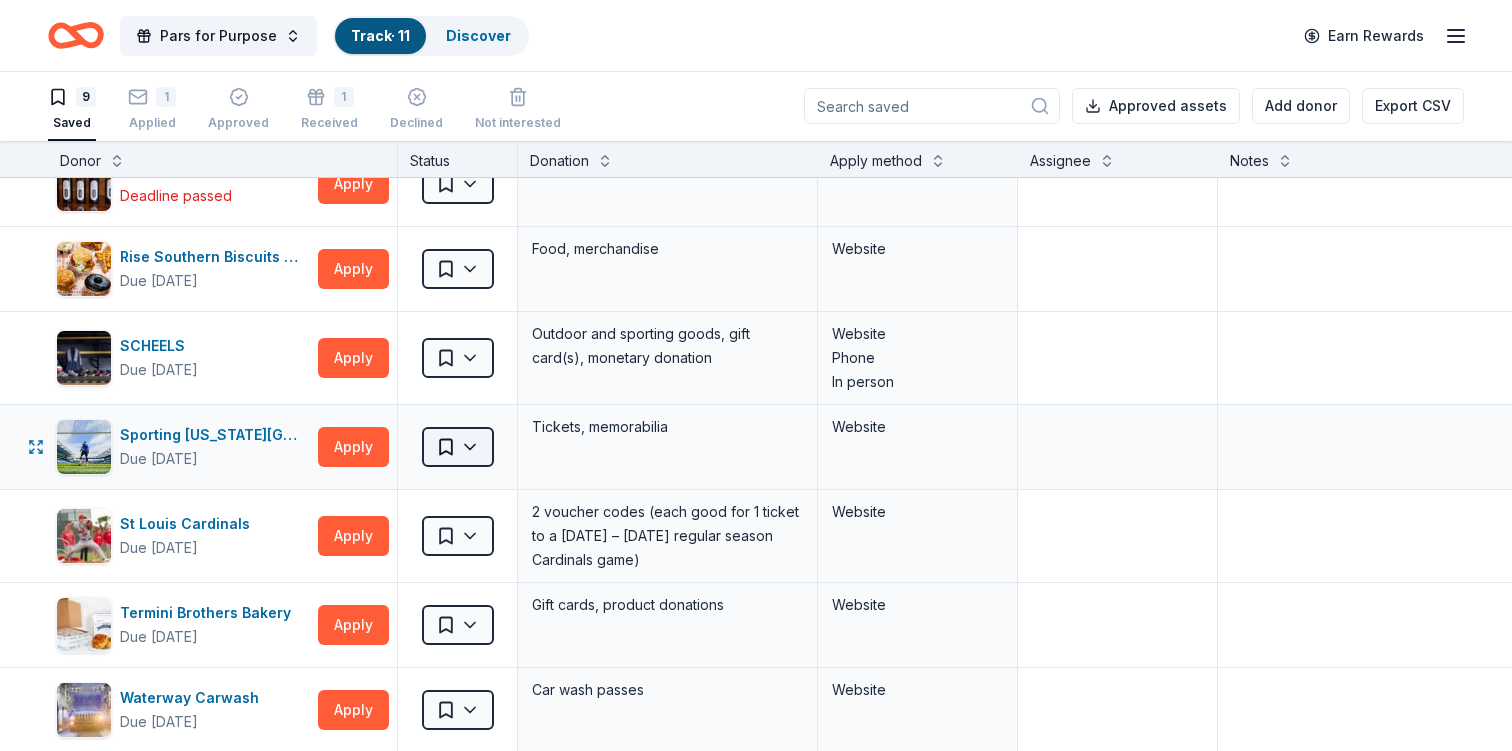 click on "Pars for Purpose  Track  · 11 Discover Earn Rewards 9 Saved 1 Applied Approved 1 Received Declined Not interested  Approved assets Add donor Export CSV Donor Status Donation Apply method Assignee Notes Culinary Virtue Due in 37 days Apply Saved Food, gift card(s), merchandise Website Dewey's Pizza Due in 37 days Apply Saved Pizza and salad, gift card(s) Website KC Wine Co Deadline passed Apply Saved Alcoholic beverage(s), gift certificate(s) Website Rise Southern Biscuits & Righteous Chicken Due in 37 days Apply Saved Food, merchandise Website SCHEELS Due in 37 days Apply Saved Outdoor and sporting goods, gift card(s), monetary donation Website Phone In person Sporting Kansas City Due in 25 days Apply Saved Tickets, memorabilia Website St Louis Cardinals Due in 25 days Apply Saved 2 voucher codes (each good for 1 ticket to a Monday – Thursday regular season Cardinals game) Website Termini Brothers Bakery Due in 37 days Apply Saved Gift cards, product donations Website Waterway Carwash Due in 39 days Apply" at bounding box center (756, 374) 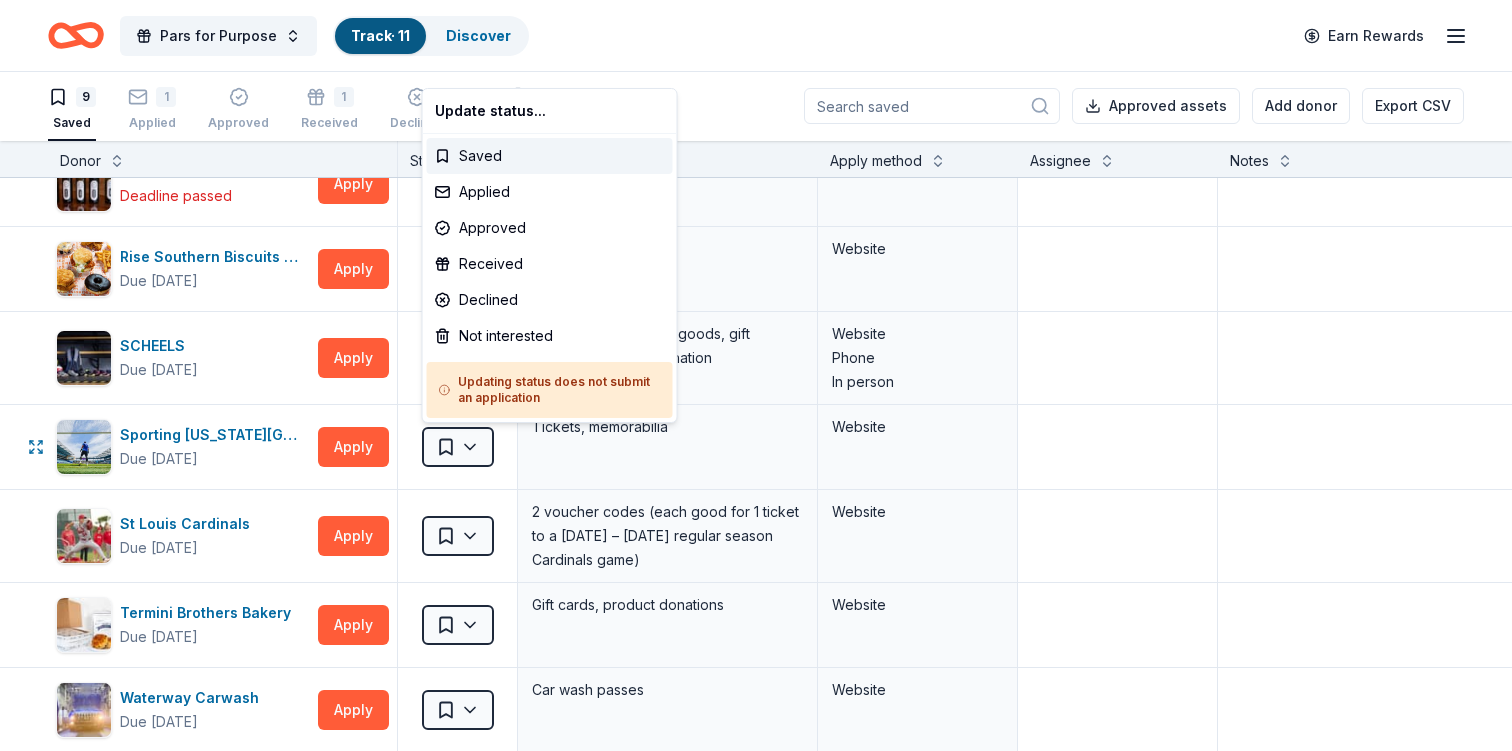 click on "Pars for Purpose  Track  · 11 Discover Earn Rewards 9 Saved 1 Applied Approved 1 Received Declined Not interested  Approved assets Add donor Export CSV Donor Status Donation Apply method Assignee Notes Culinary Virtue Due in 37 days Apply Saved Food, gift card(s), merchandise Website Dewey's Pizza Due in 37 days Apply Saved Pizza and salad, gift card(s) Website KC Wine Co Deadline passed Apply Saved Alcoholic beverage(s), gift certificate(s) Website Rise Southern Biscuits & Righteous Chicken Due in 37 days Apply Saved Food, merchandise Website SCHEELS Due in 37 days Apply Saved Outdoor and sporting goods, gift card(s), monetary donation Website Phone In person Sporting Kansas City Due in 25 days Apply Saved Tickets, memorabilia Website St Louis Cardinals Due in 25 days Apply Saved 2 voucher codes (each good for 1 ticket to a Monday – Thursday regular season Cardinals game) Website Termini Brothers Bakery Due in 37 days Apply Saved Gift cards, product donations Website Waterway Carwash Due in 39 days Apply" at bounding box center [756, 374] 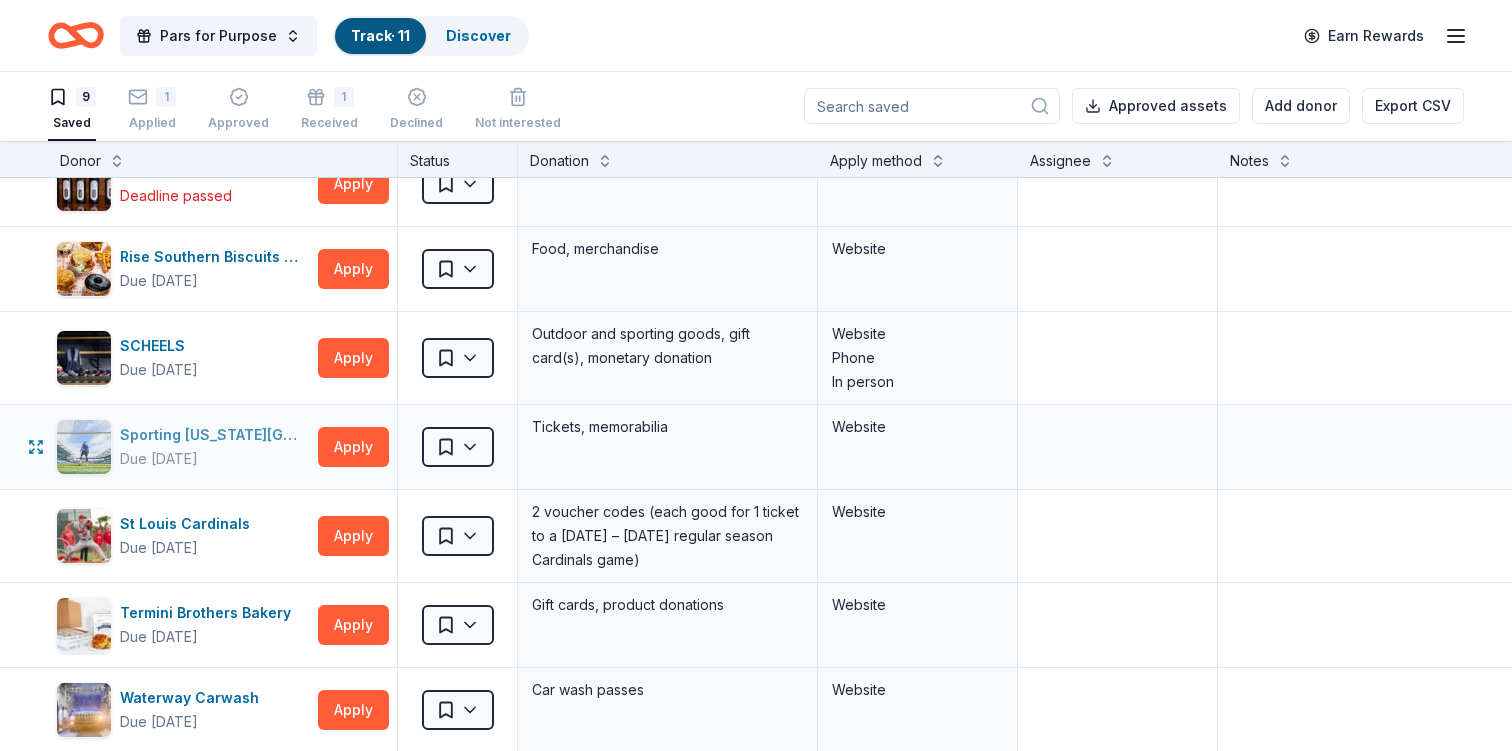 click on "Sporting Kansas City" at bounding box center (215, 435) 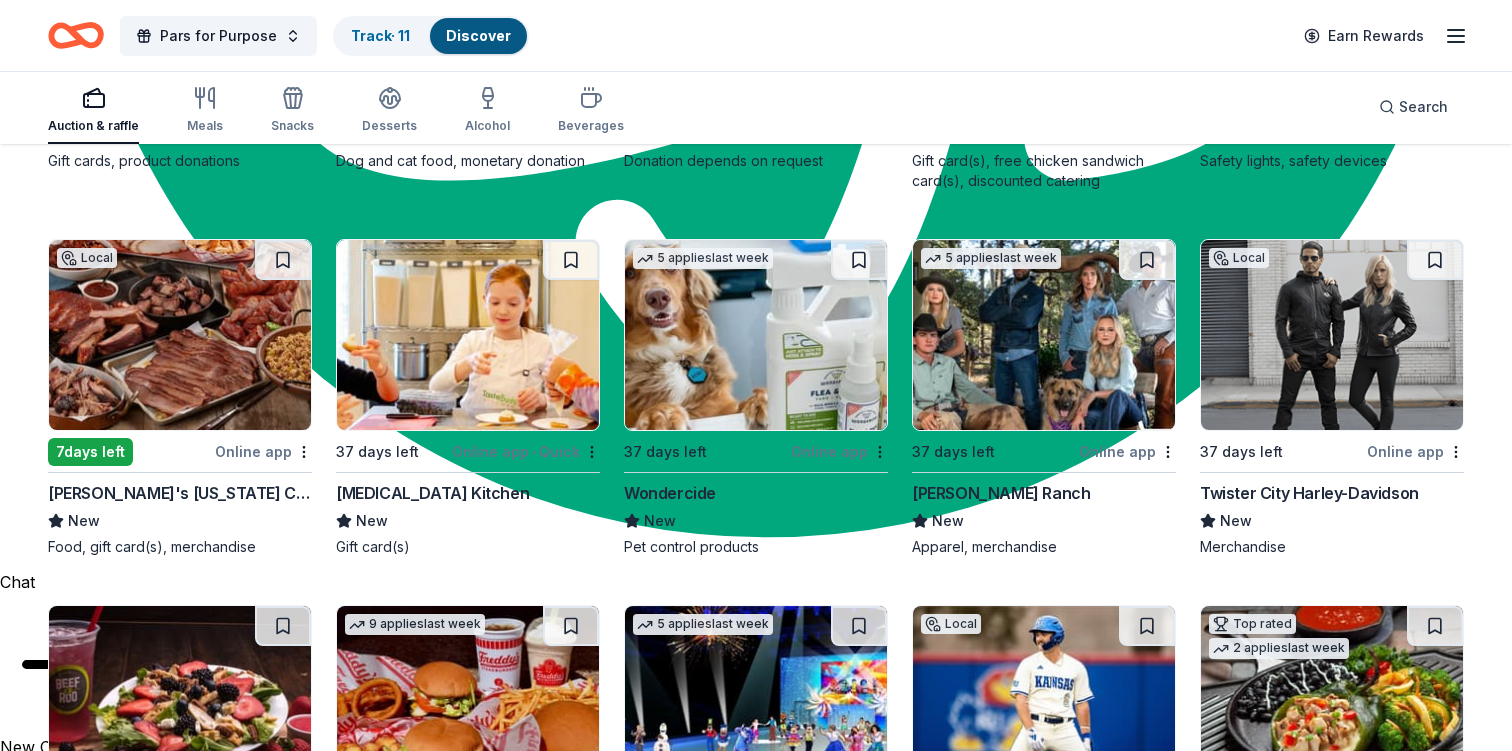 scroll, scrollTop: 1635, scrollLeft: 0, axis: vertical 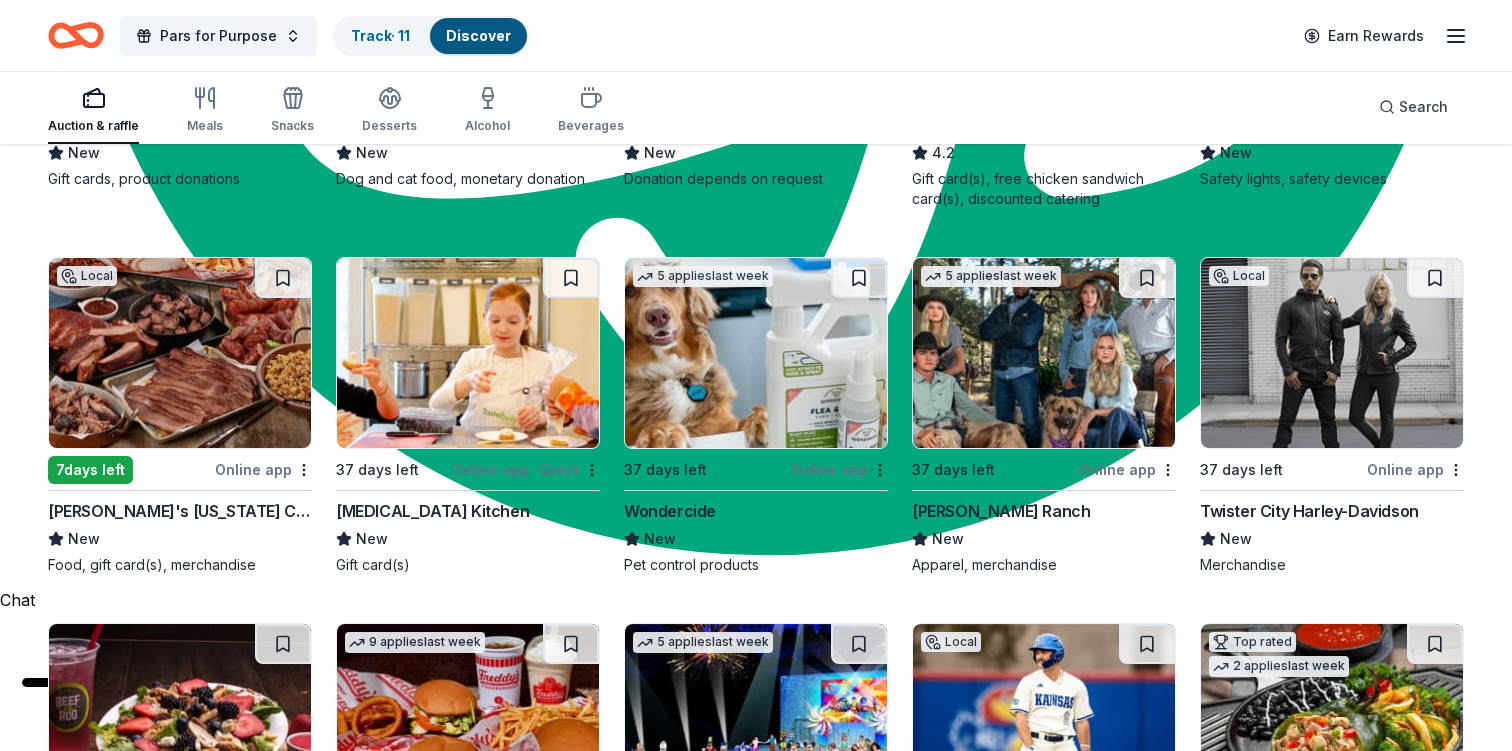 click at bounding box center [180, 353] 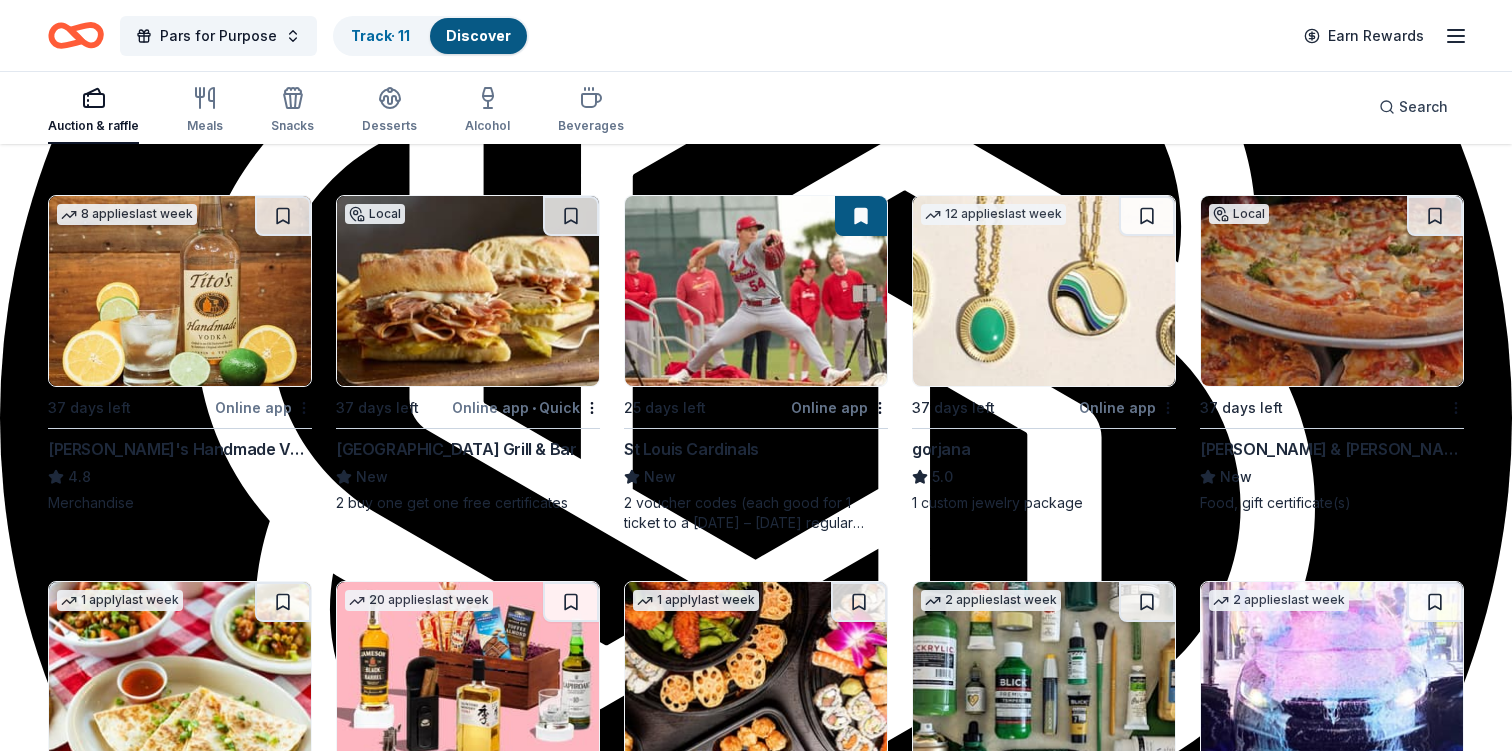 scroll, scrollTop: 3185, scrollLeft: 0, axis: vertical 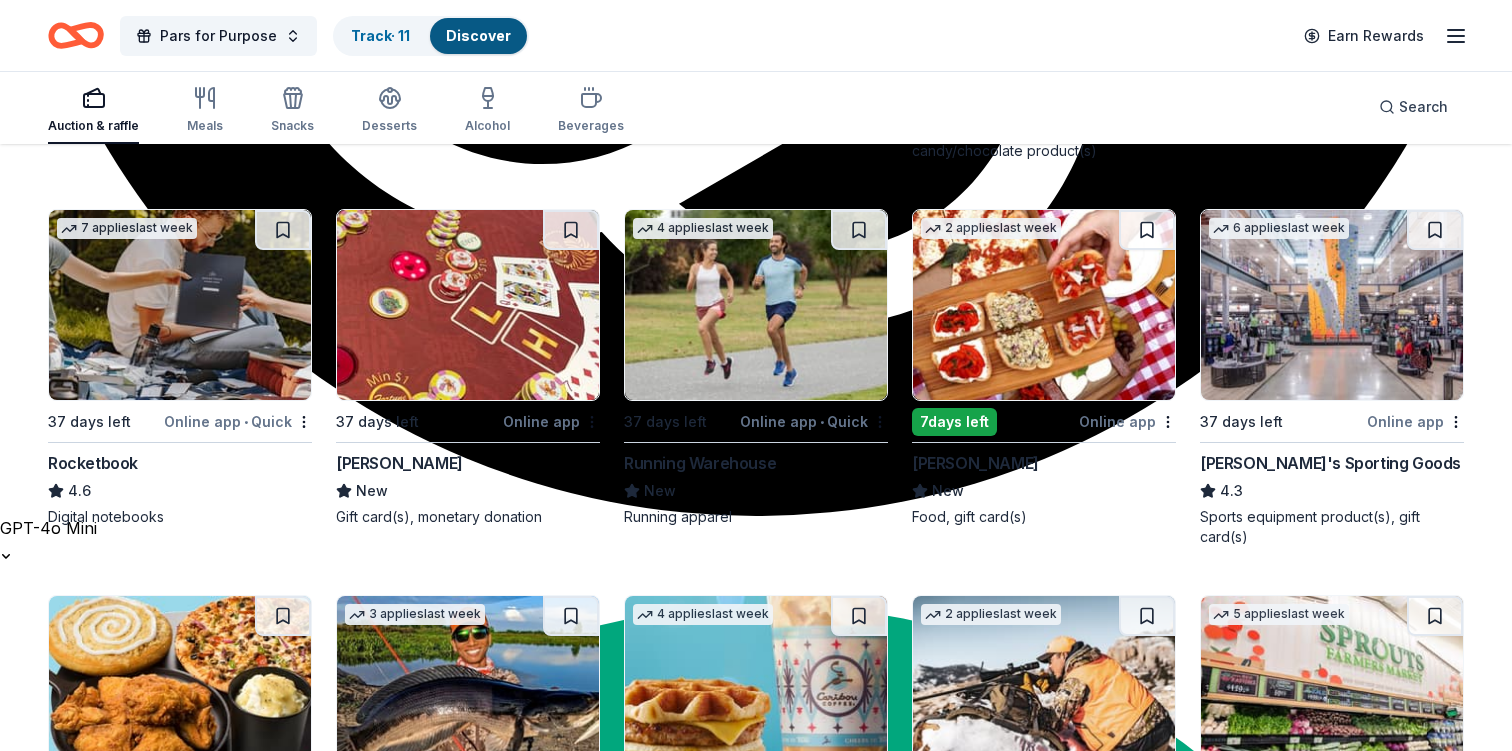 click at bounding box center (1332, 305) 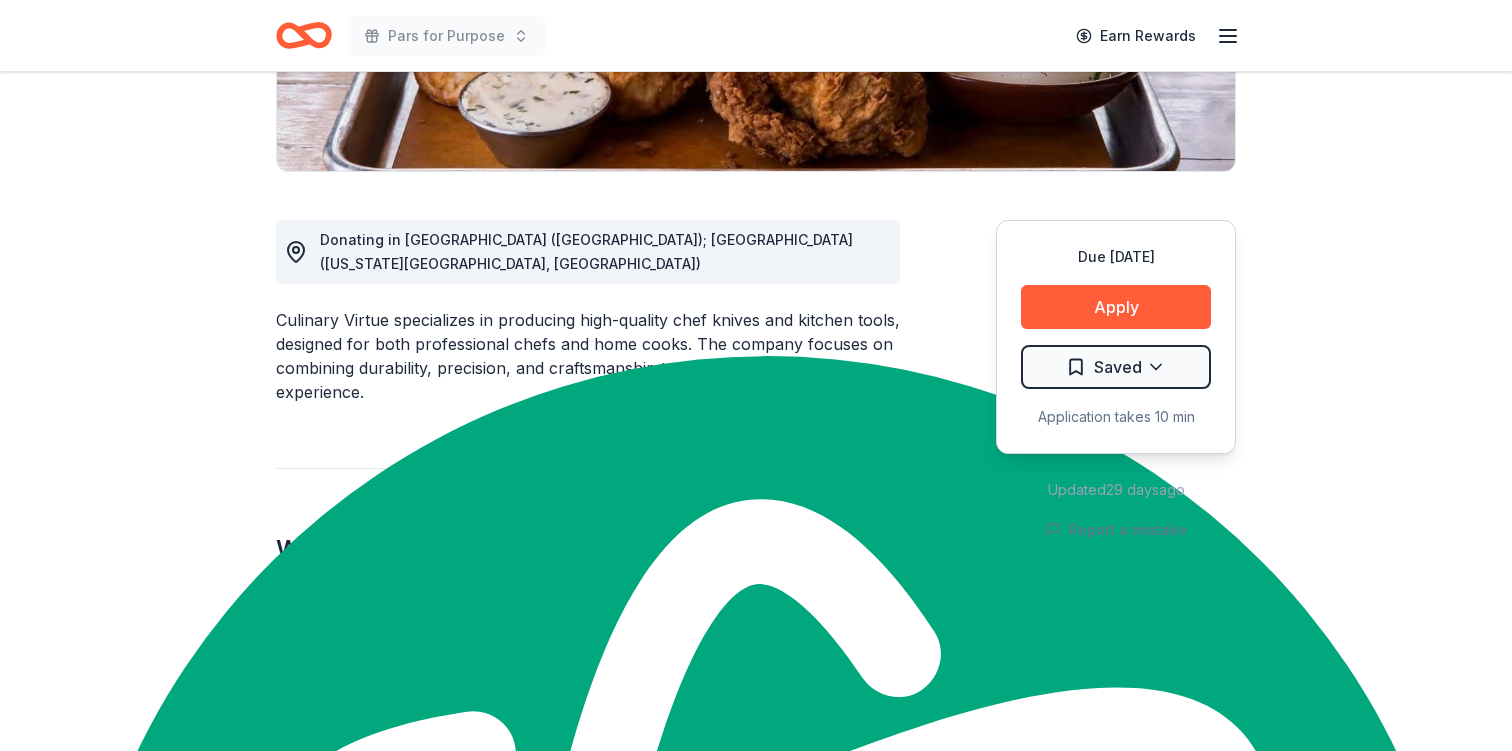 scroll, scrollTop: 0, scrollLeft: 0, axis: both 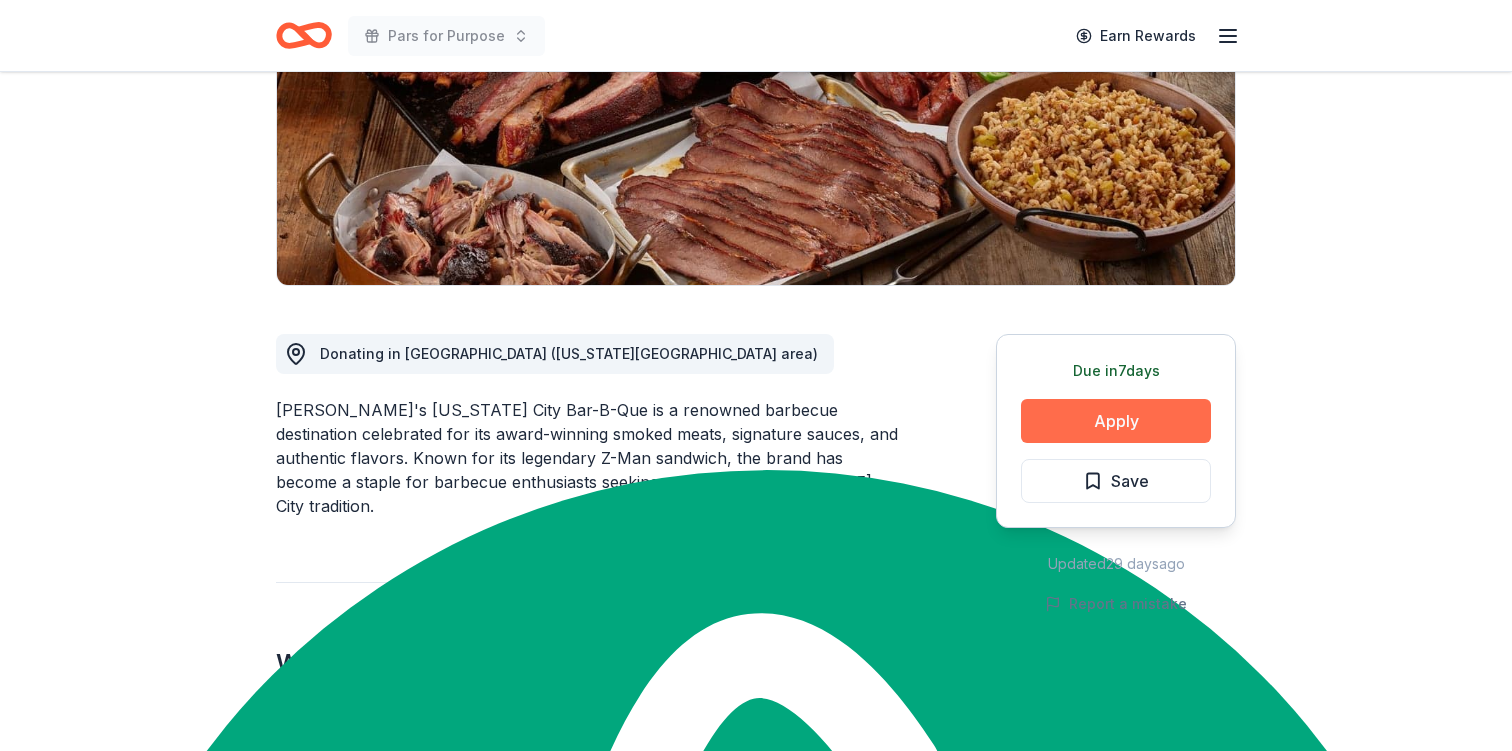 click on "Apply" at bounding box center (1116, 421) 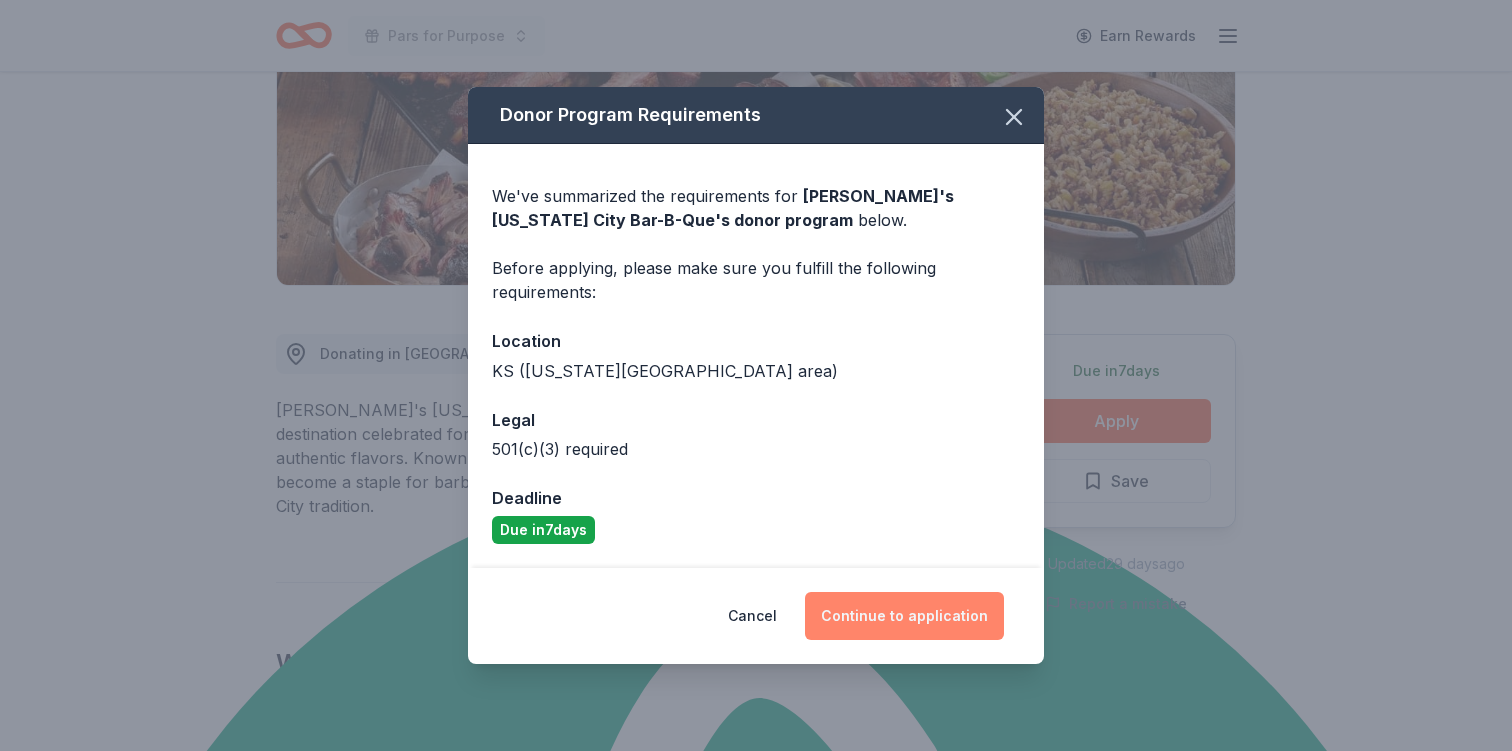 click on "Continue to application" at bounding box center [904, 616] 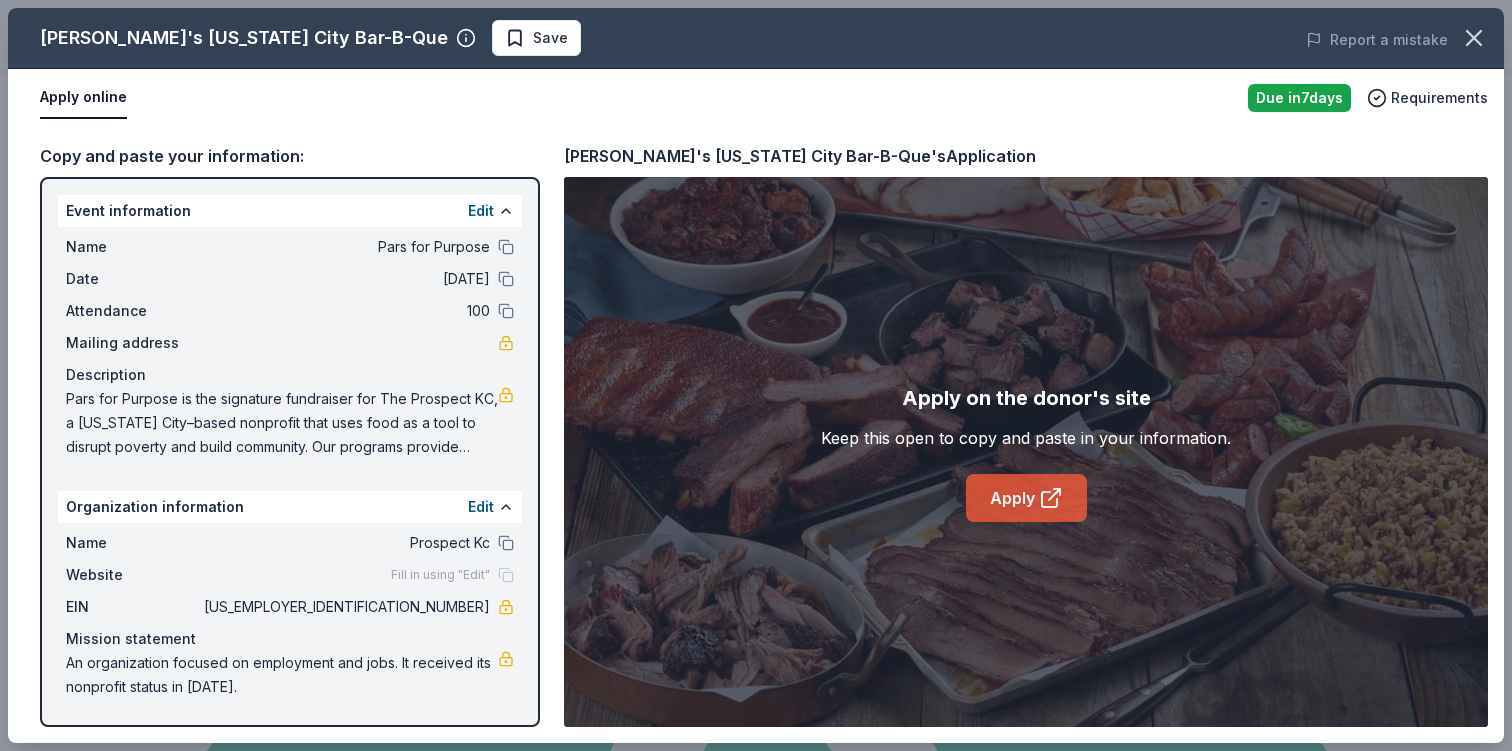 click on "Apply" at bounding box center [1026, 498] 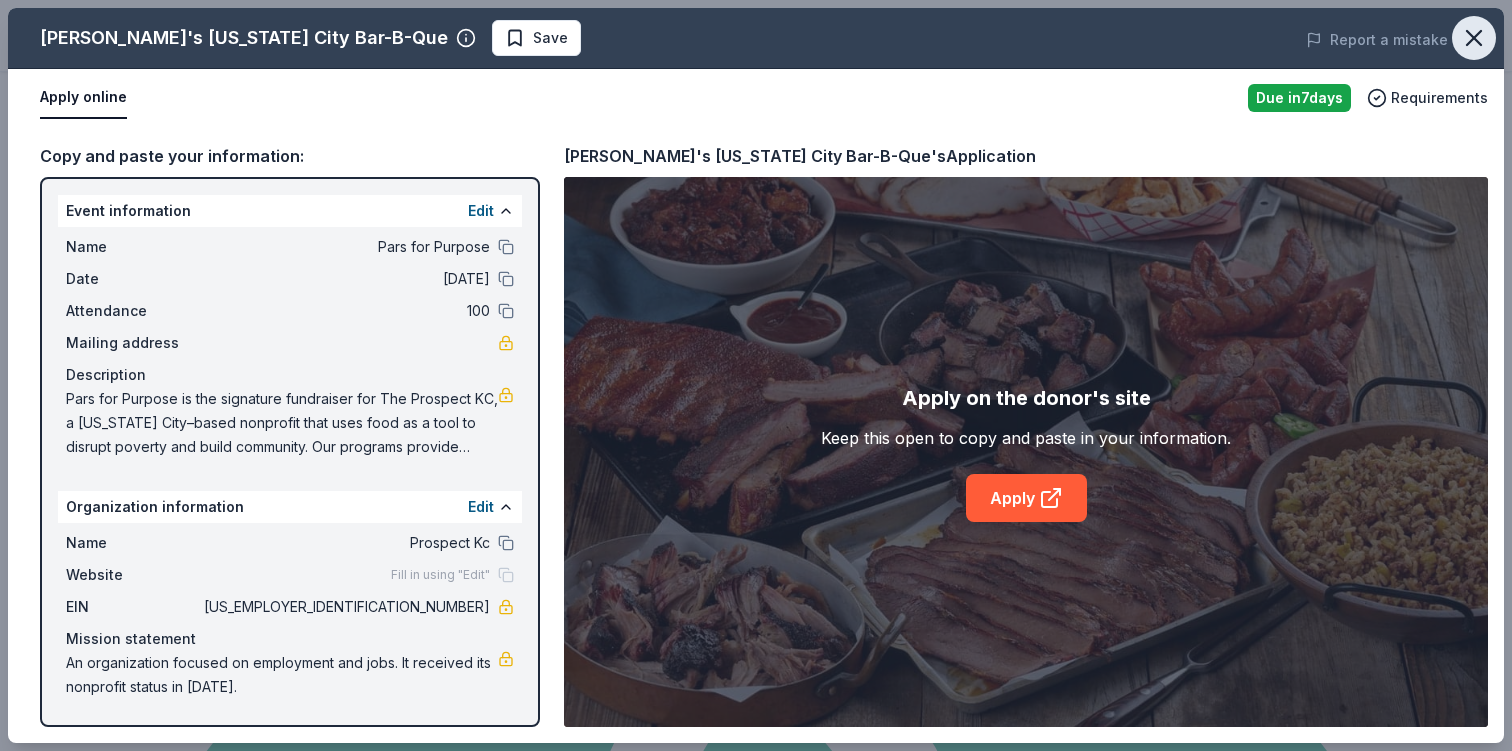 click 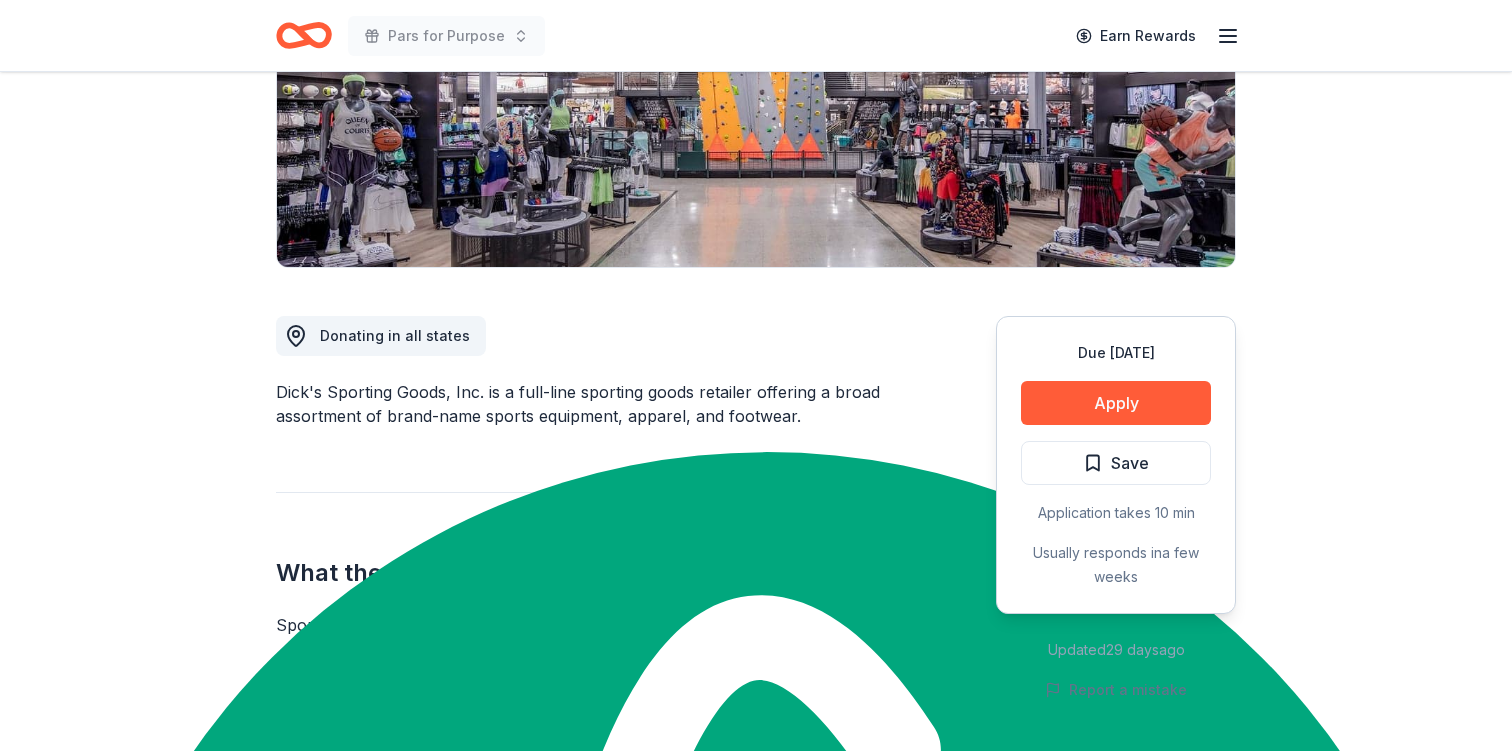 scroll, scrollTop: 337, scrollLeft: 0, axis: vertical 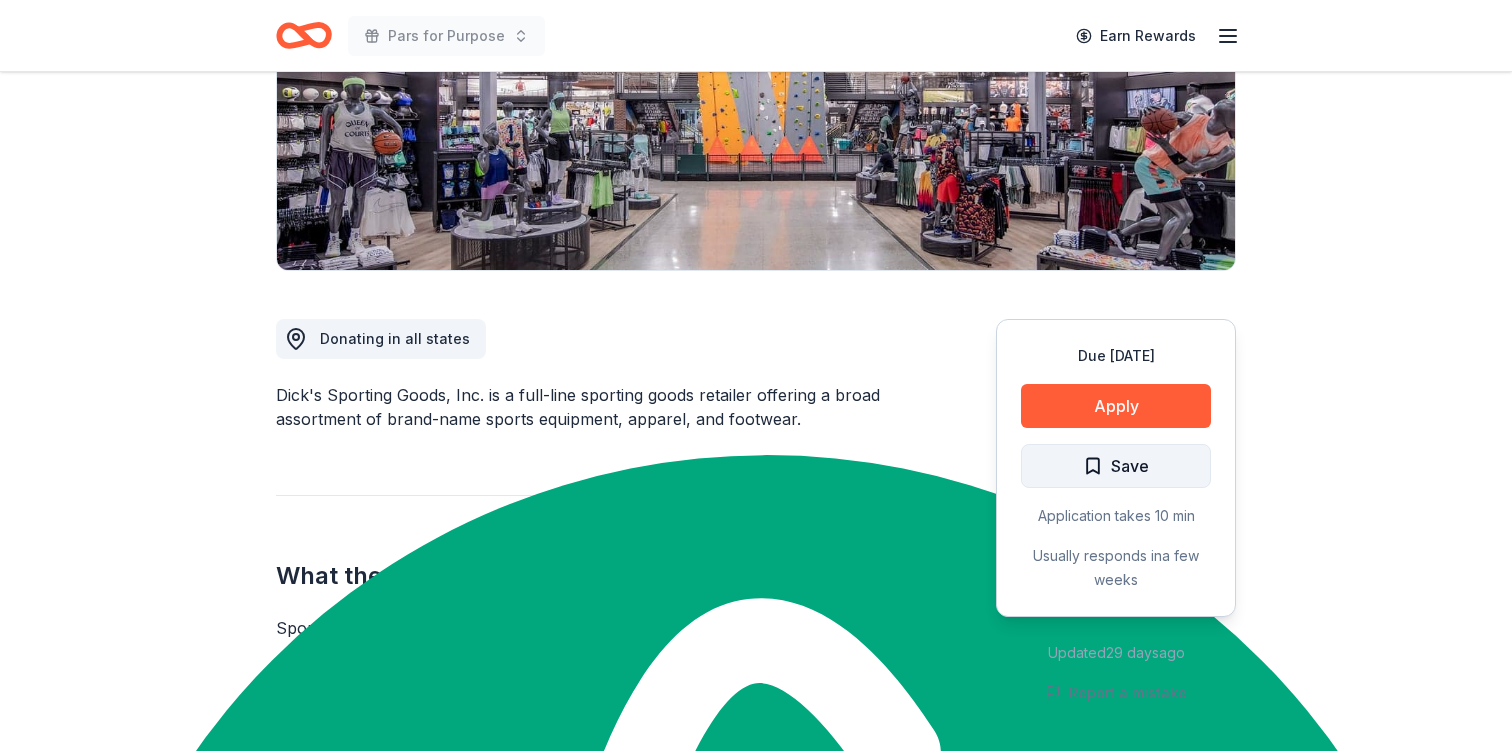 click on "Save" at bounding box center [1130, 466] 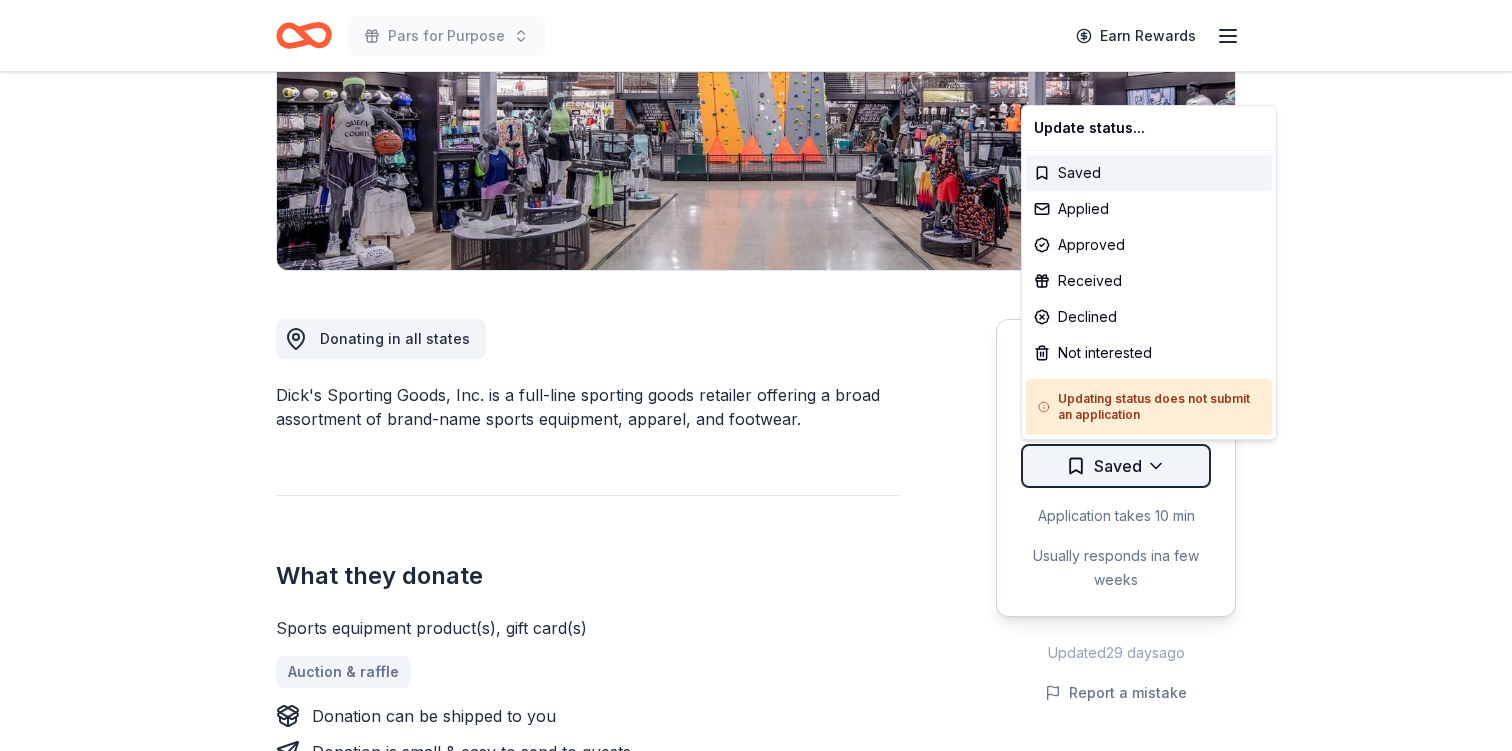 click on "Pars for Purpose  Earn Rewards Due [DATE] Share Dick's Sporting Goods 4.3 • 9  reviews 6   applies  last week approval rate donation value Share Donating in all states [PERSON_NAME]'s Sporting Goods, Inc. is a full-line sporting goods retailer offering a broad assortment of brand-name sports equipment, apparel, and footwear. What they donate Sports equipment product(s), gift card(s) Auction & raffle Donation can be shipped to you Donation is small & easy to send to guests Who they donate to  Preferred Supports leagues, teams, athletes, and outdoor enthusiasts Wellness & Fitness 501(c)(3) required Due [DATE] Apply Saved Application takes 10 min Usually responds in  a few weeks Updated  [DATE] Report a mistake approval rate 20 % approved 30 % declined 50 % no response donation value (average) 20% 70% 0% 10% $xx - $xx $xx - $xx $xx - $xx $xx - $xx Upgrade to Pro to view approval rates and average donation values 4.3 • 9  reviews See all  9  reviews Zing Life Services [DATE] • Declined [DATE]" at bounding box center (756, 38) 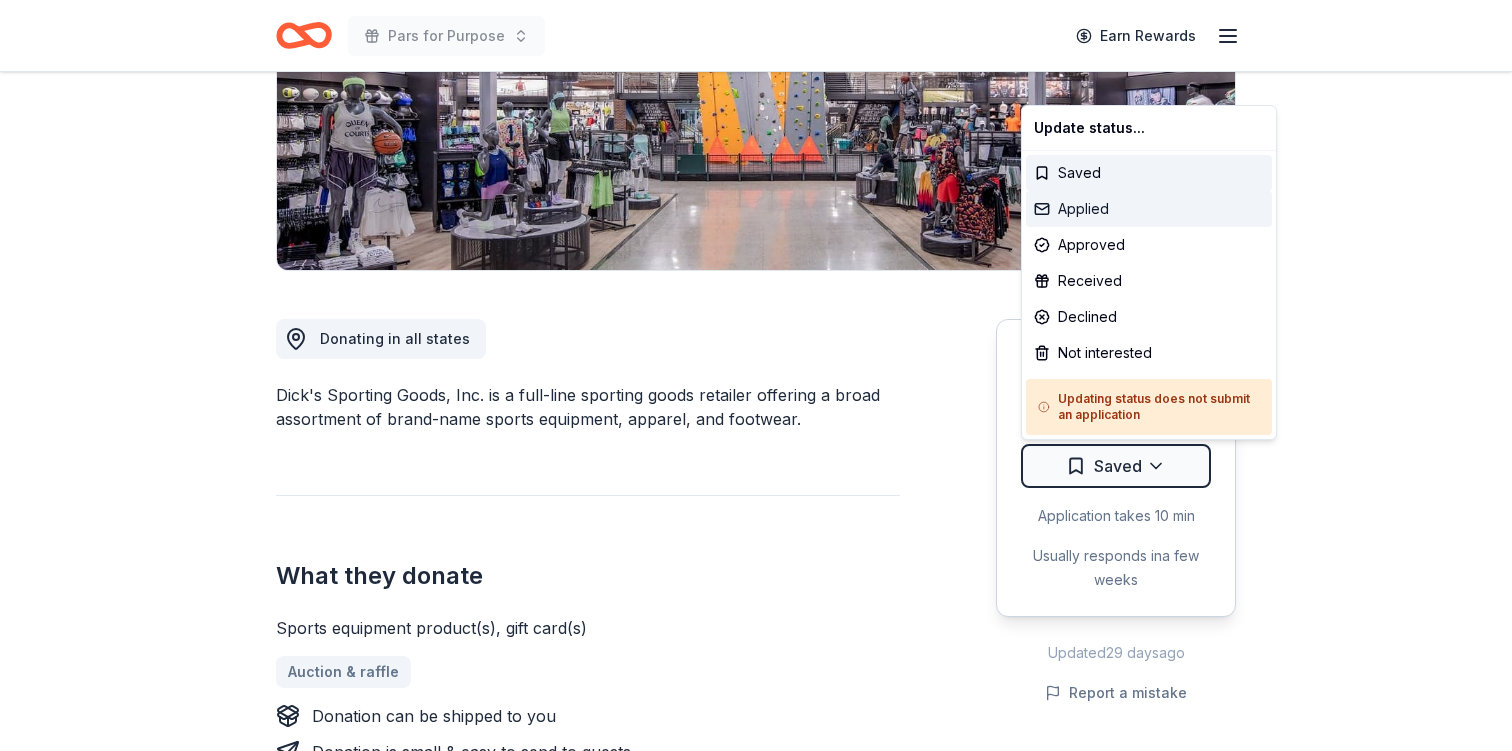 click on "Applied" at bounding box center (1149, 209) 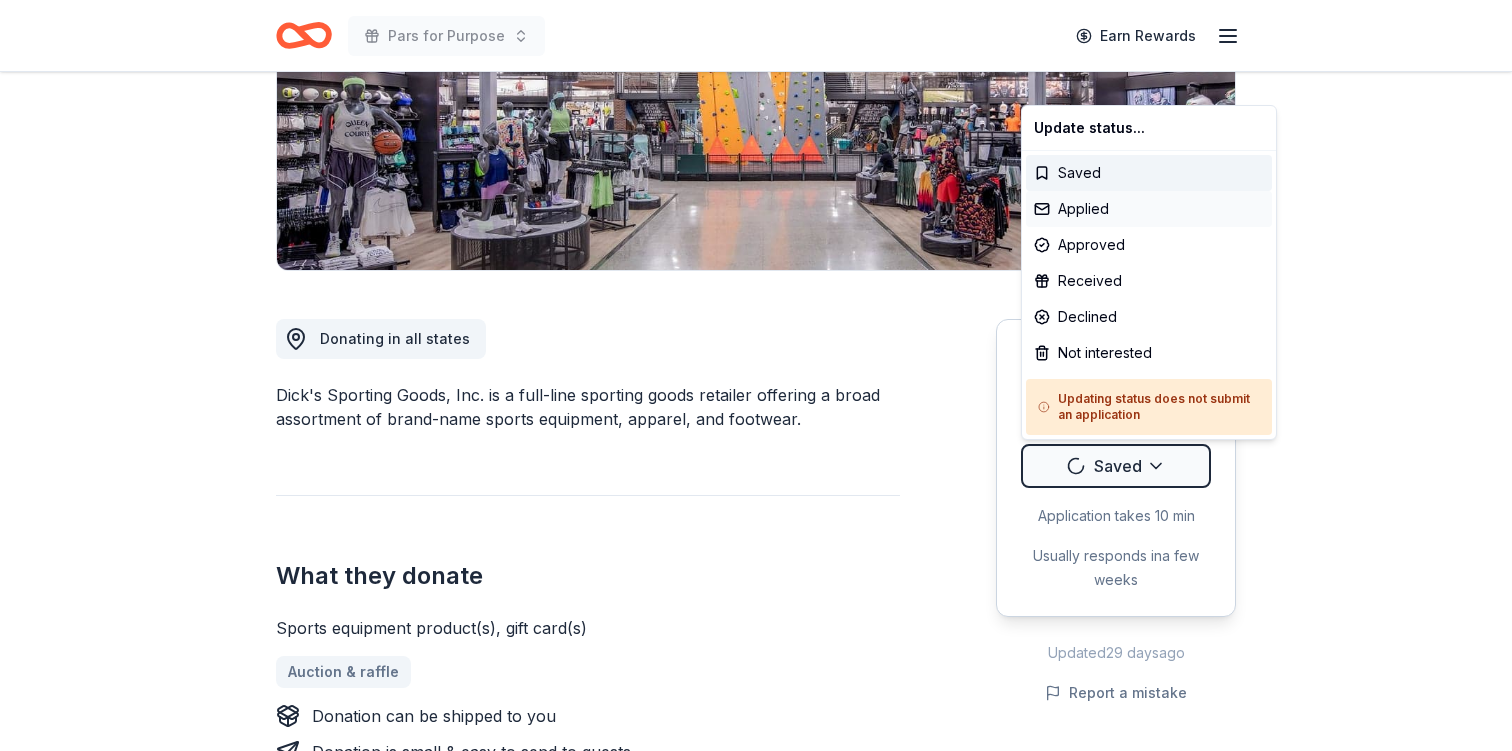 scroll, scrollTop: 0, scrollLeft: 0, axis: both 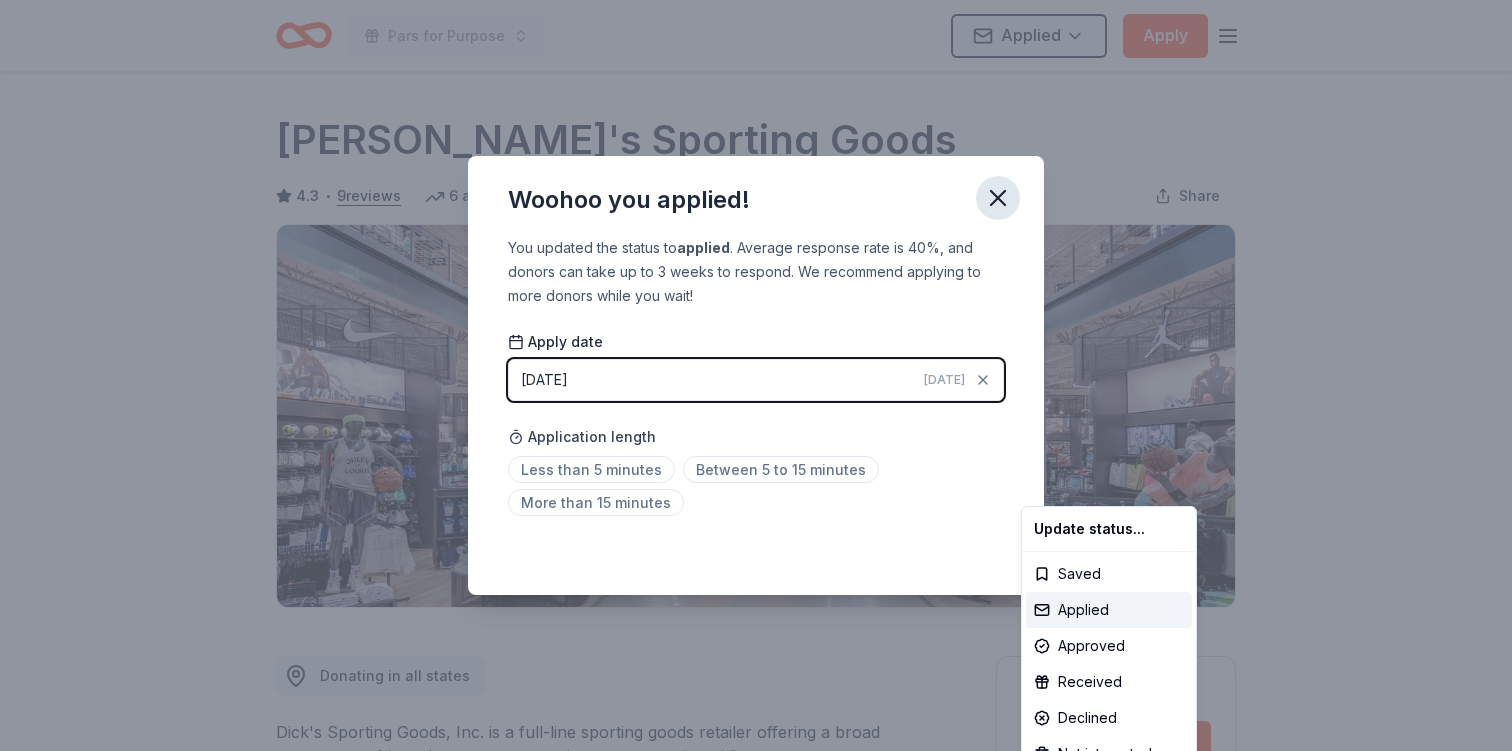 click on "Pars for Purpose  Applied Apply Due [DATE] Share Dick's Sporting Goods 4.3 • 9  reviews 6   applies  last week approval rate donation value Share Donating in all states [PERSON_NAME]'s Sporting Goods, Inc. is a full-line sporting goods retailer offering a broad assortment of brand-name sports equipment, apparel, and footwear. What they donate Sports equipment product(s), gift card(s) Auction & raffle Donation can be shipped to you Donation is small & easy to send to guests Who they donate to  Preferred Supports leagues, teams, athletes, and outdoor enthusiasts Wellness & Fitness 501(c)(3) required Due [DATE] Apply Applied Application takes 10 min Usually responds in  a few weeks Updated  [DATE] Report a mistake approval rate 20 % approved 30 % declined 50 % no response donation value (average) 20% 70% 0% 10% $xx - $xx $xx - $xx $xx - $xx $xx - $xx Upgrade to Pro to view approval rates and average donation values 4.3 • 9  reviews See all  9  reviews Zing Life Services [DATE] • Declined • •" at bounding box center [756, 375] 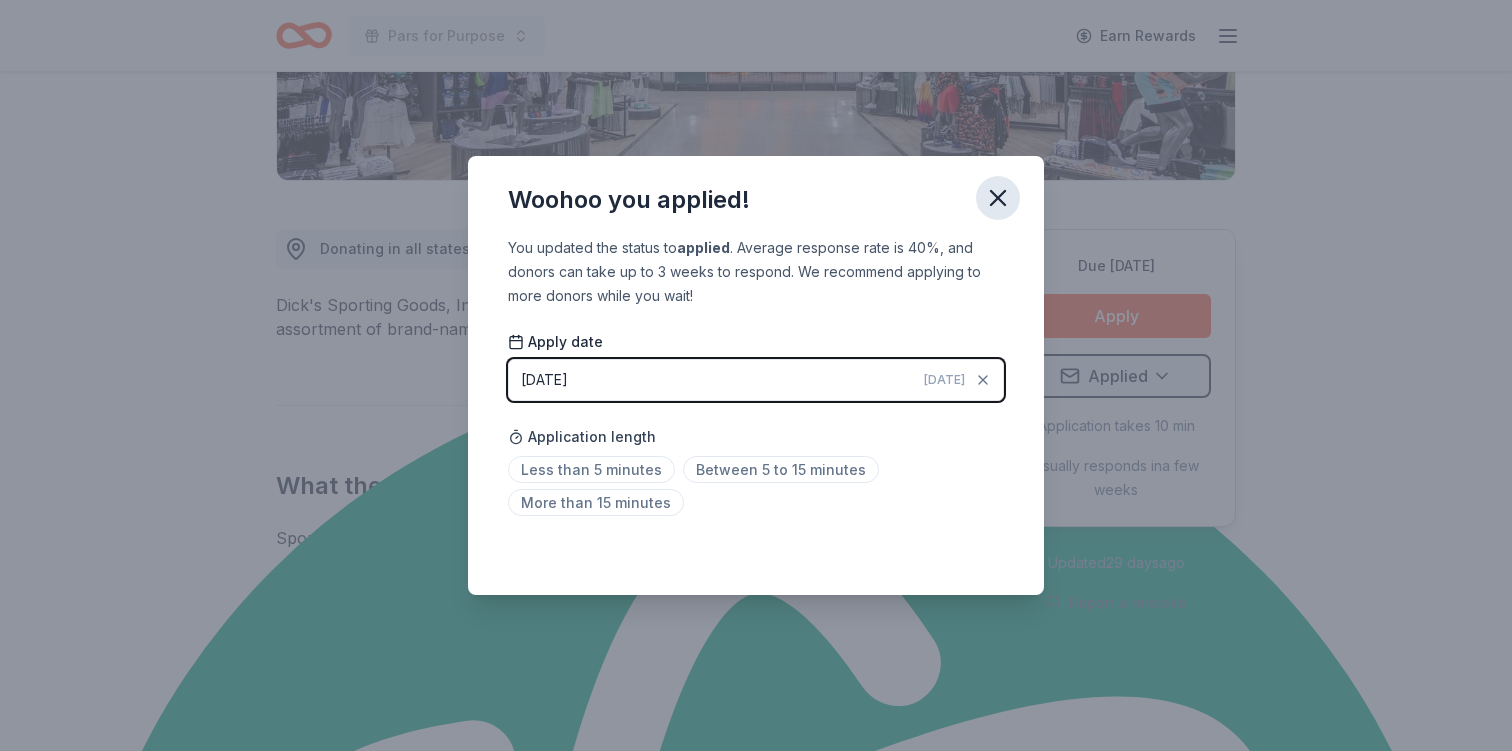 click 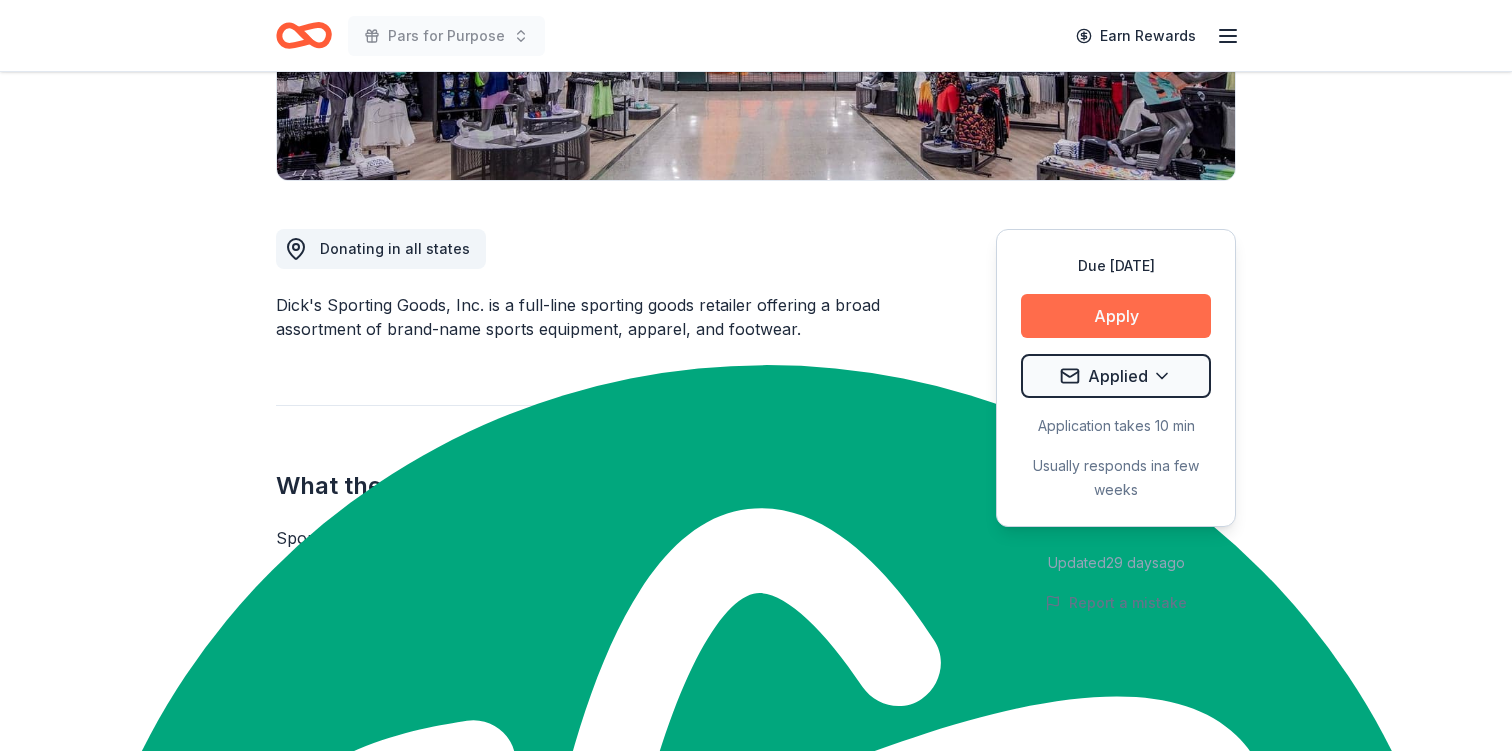click on "Apply" at bounding box center [1116, 316] 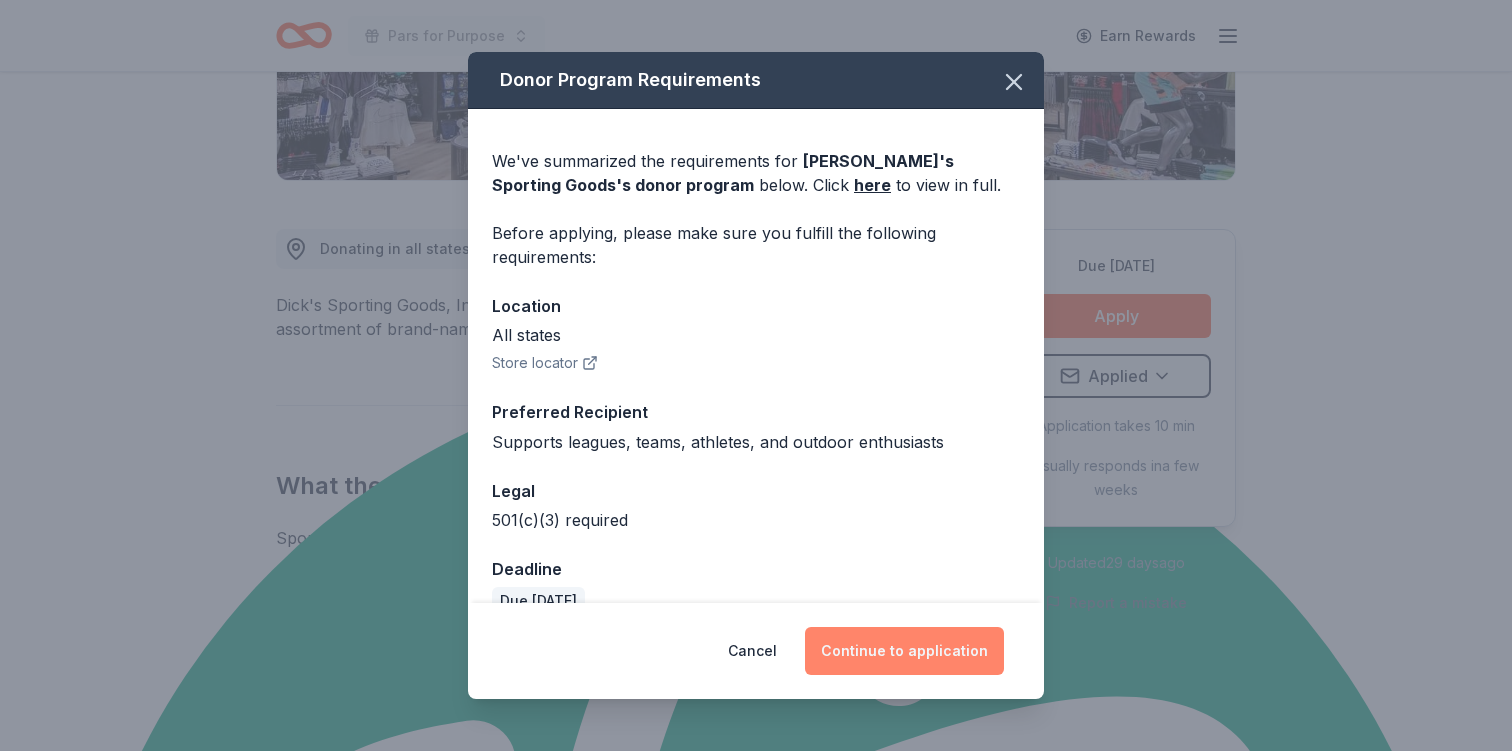 click on "Continue to application" at bounding box center [904, 651] 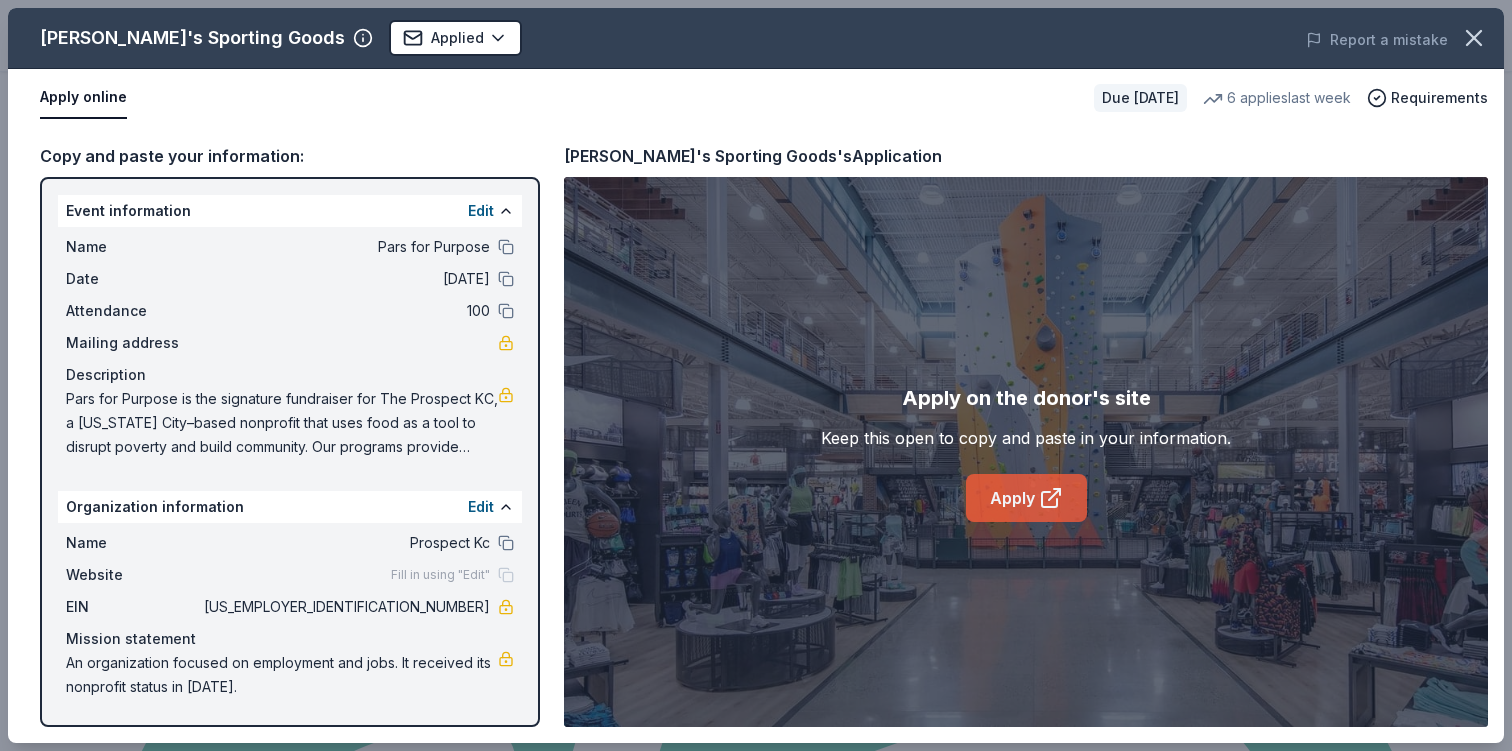 click on "Apply" at bounding box center (1026, 498) 